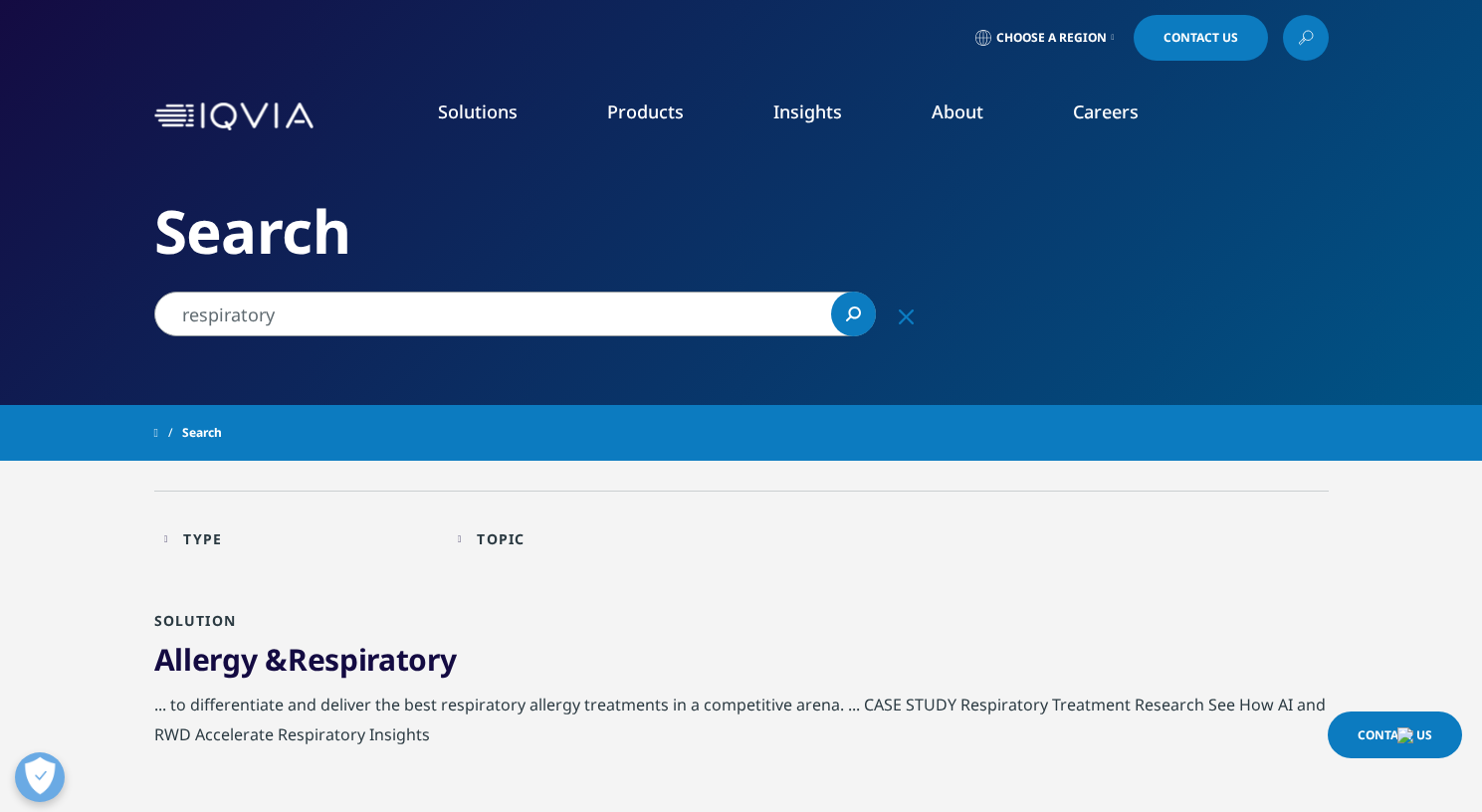scroll, scrollTop: 0, scrollLeft: 0, axis: both 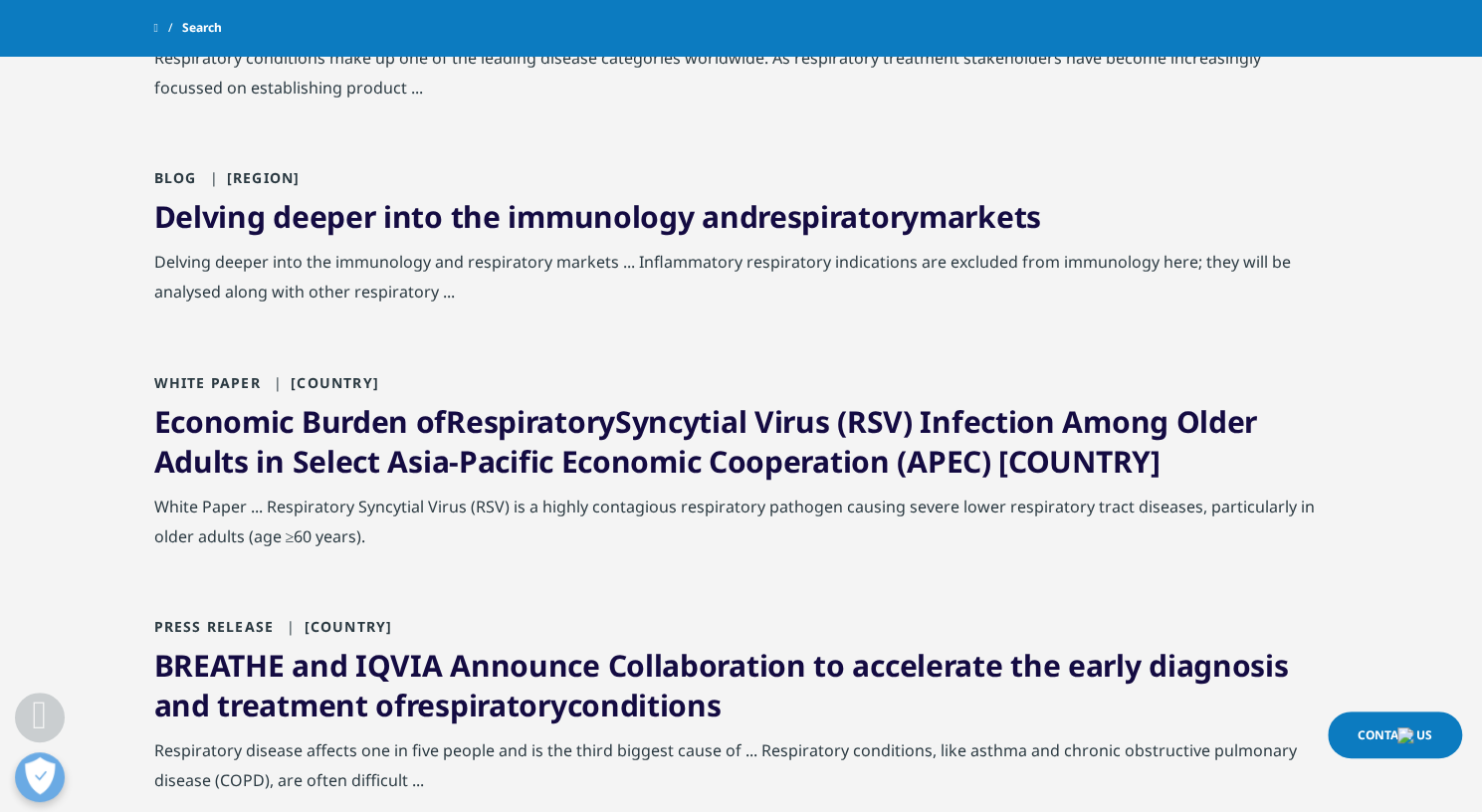 click on "Delving deeper into the immunology and  respiratory  markets" at bounding box center [597, 216] 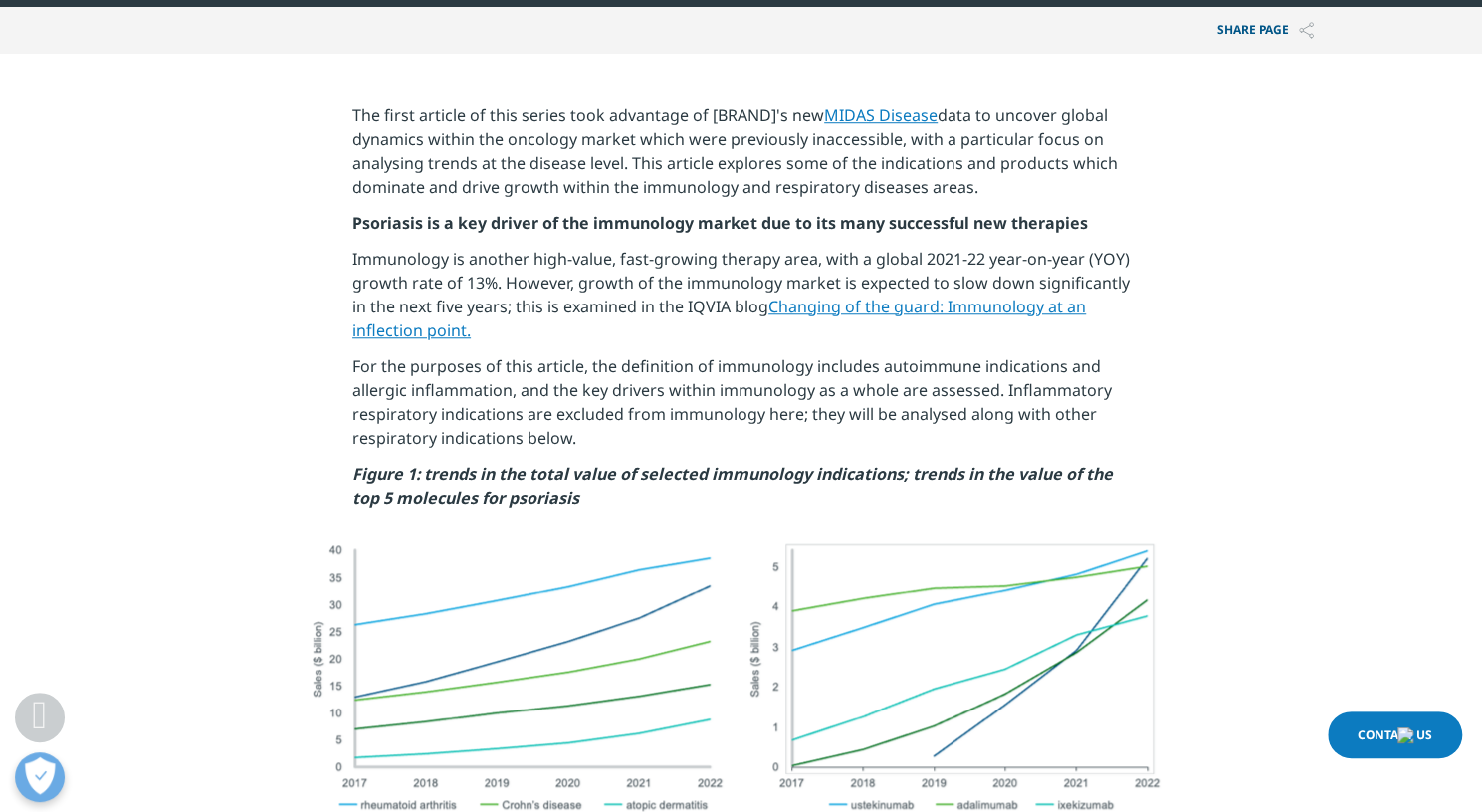 scroll, scrollTop: 837, scrollLeft: 0, axis: vertical 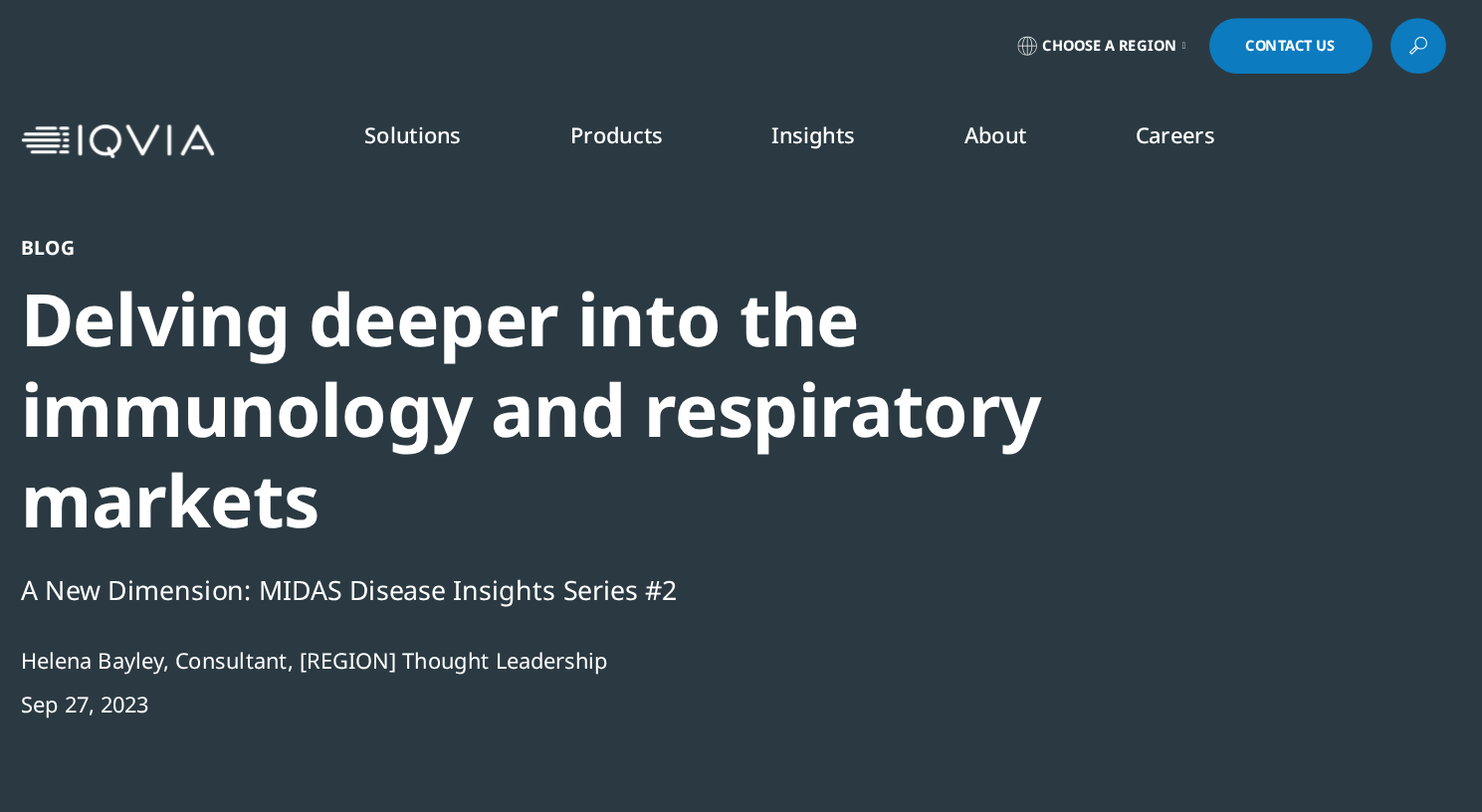 click at bounding box center [1306, 38] 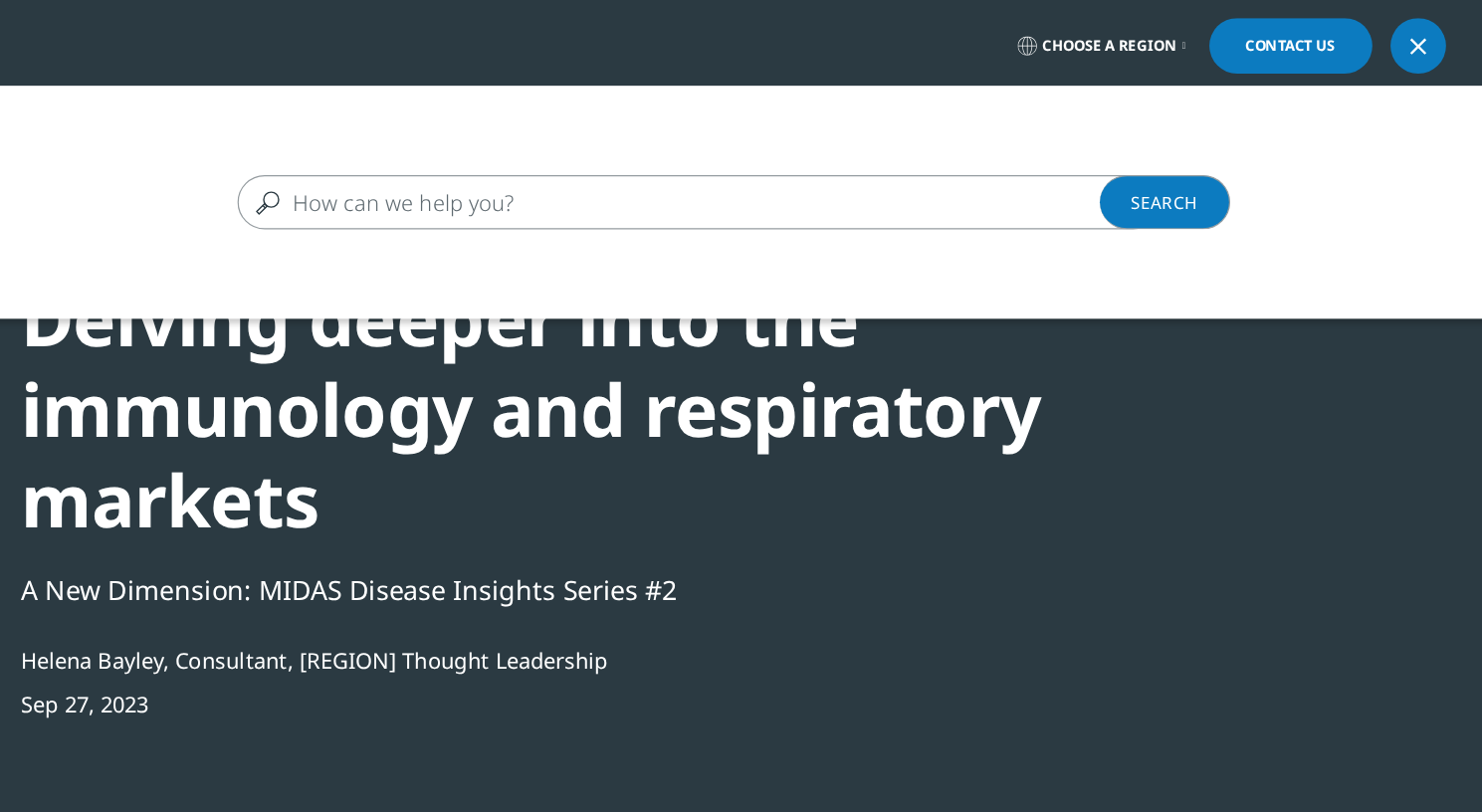 click at bounding box center [713, 166] 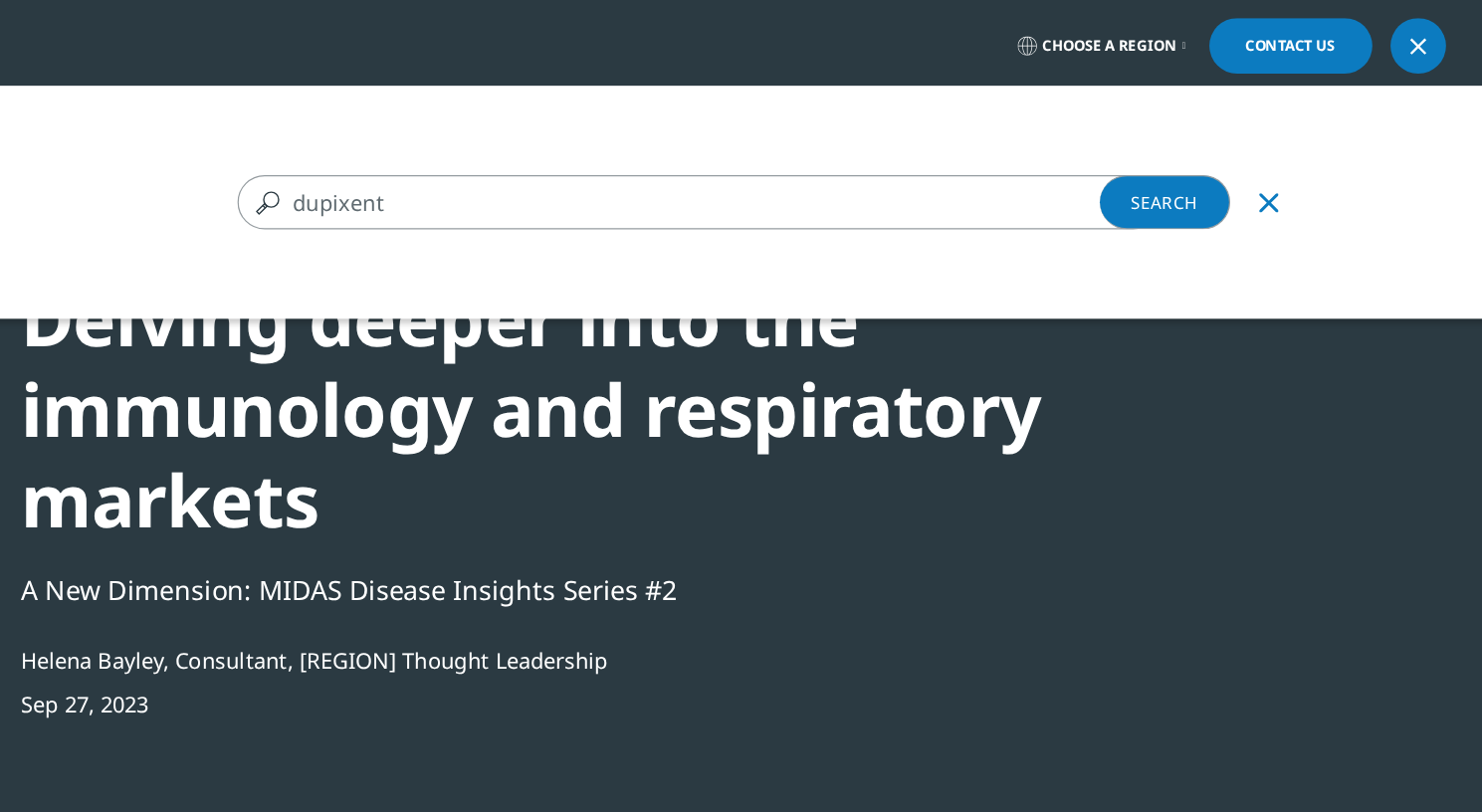 type on "dupixent" 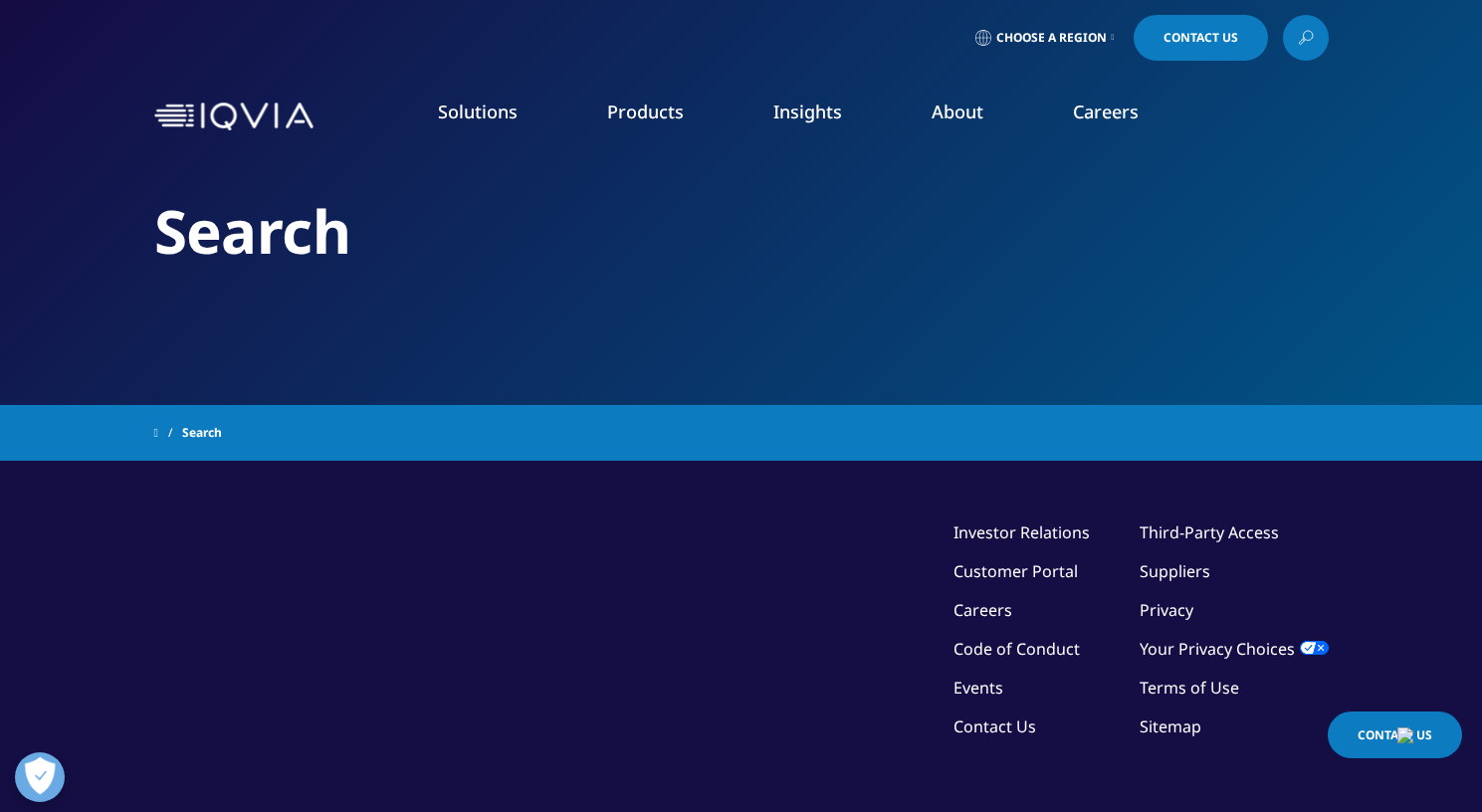 type on "dupixent" 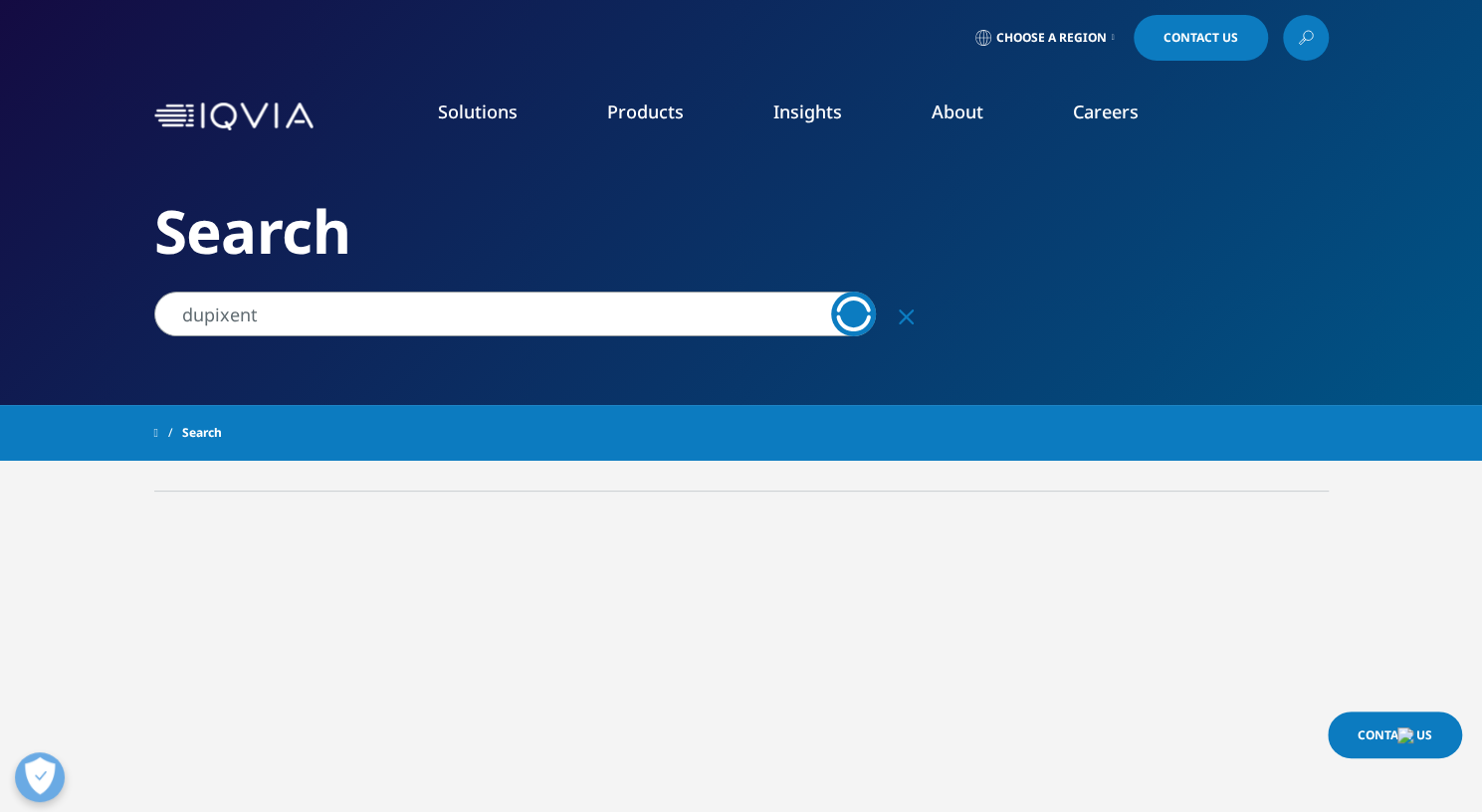 scroll, scrollTop: 0, scrollLeft: 0, axis: both 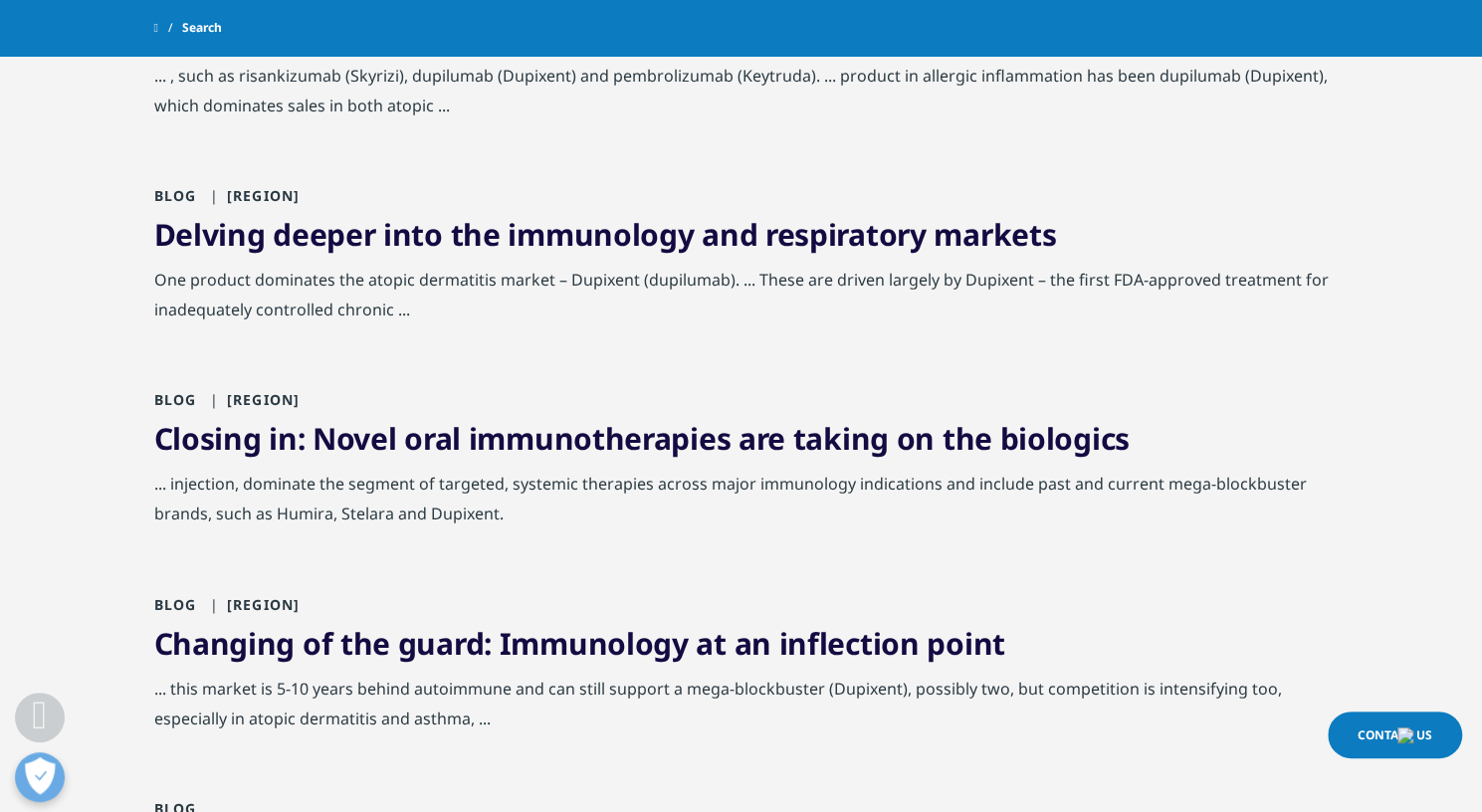 drag, startPoint x: 860, startPoint y: 229, endPoint x: 940, endPoint y: 240, distance: 80.75271 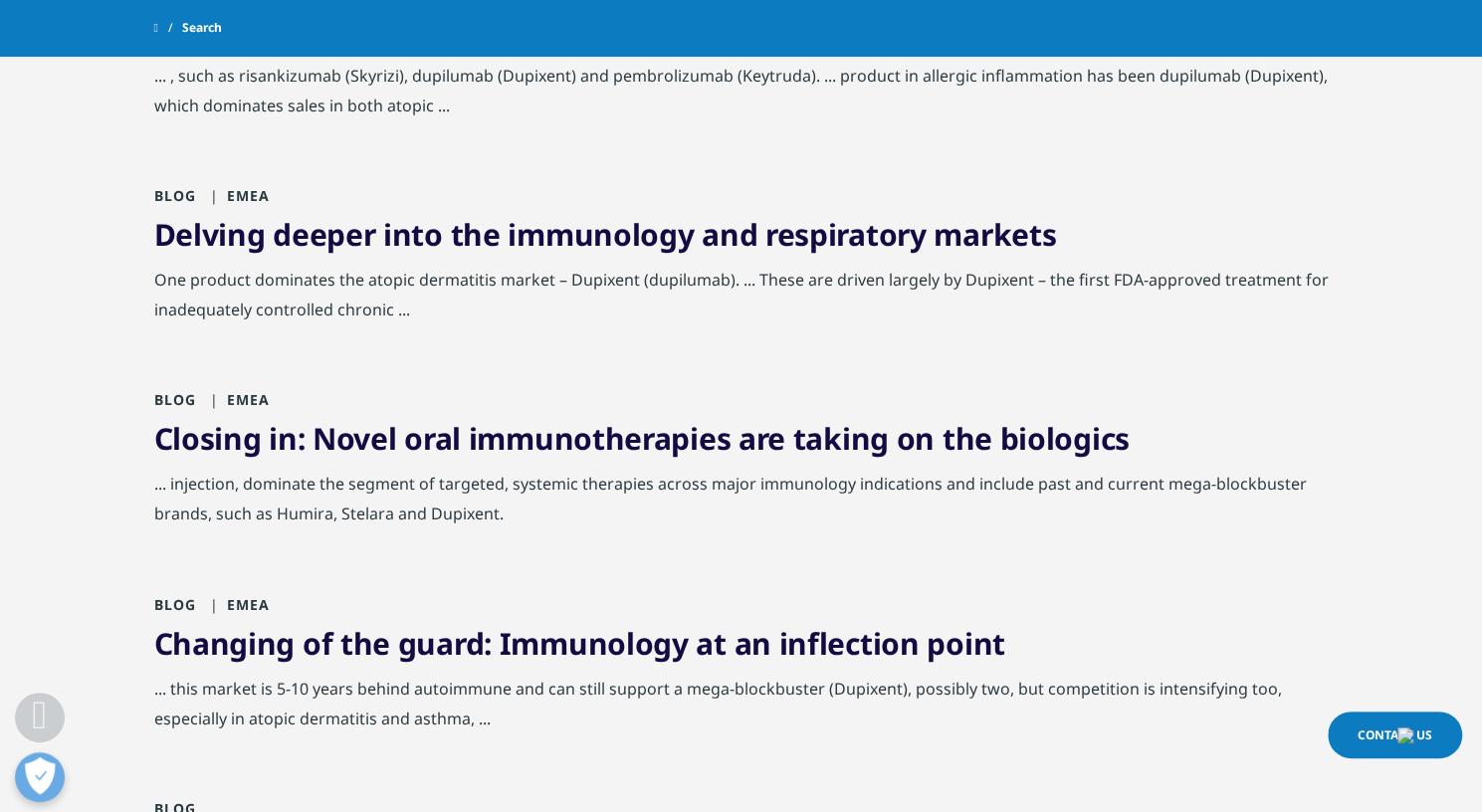 scroll, scrollTop: 573, scrollLeft: 0, axis: vertical 